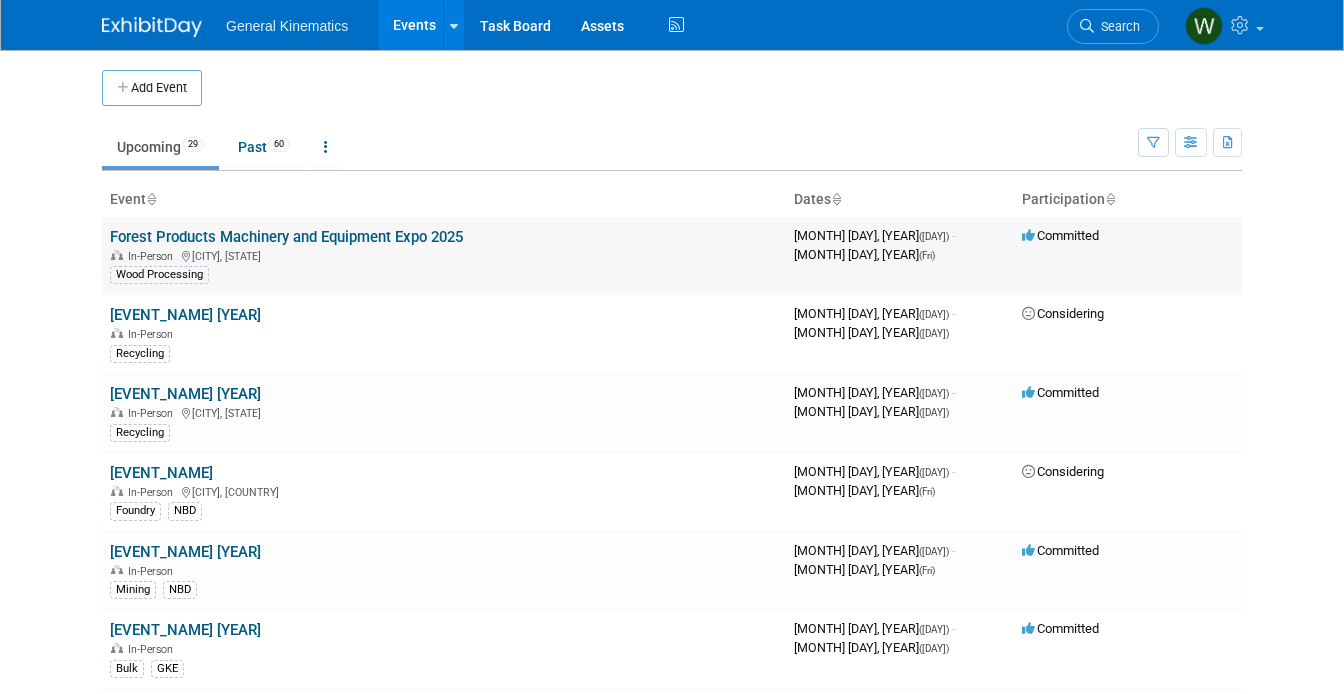 scroll, scrollTop: 0, scrollLeft: 0, axis: both 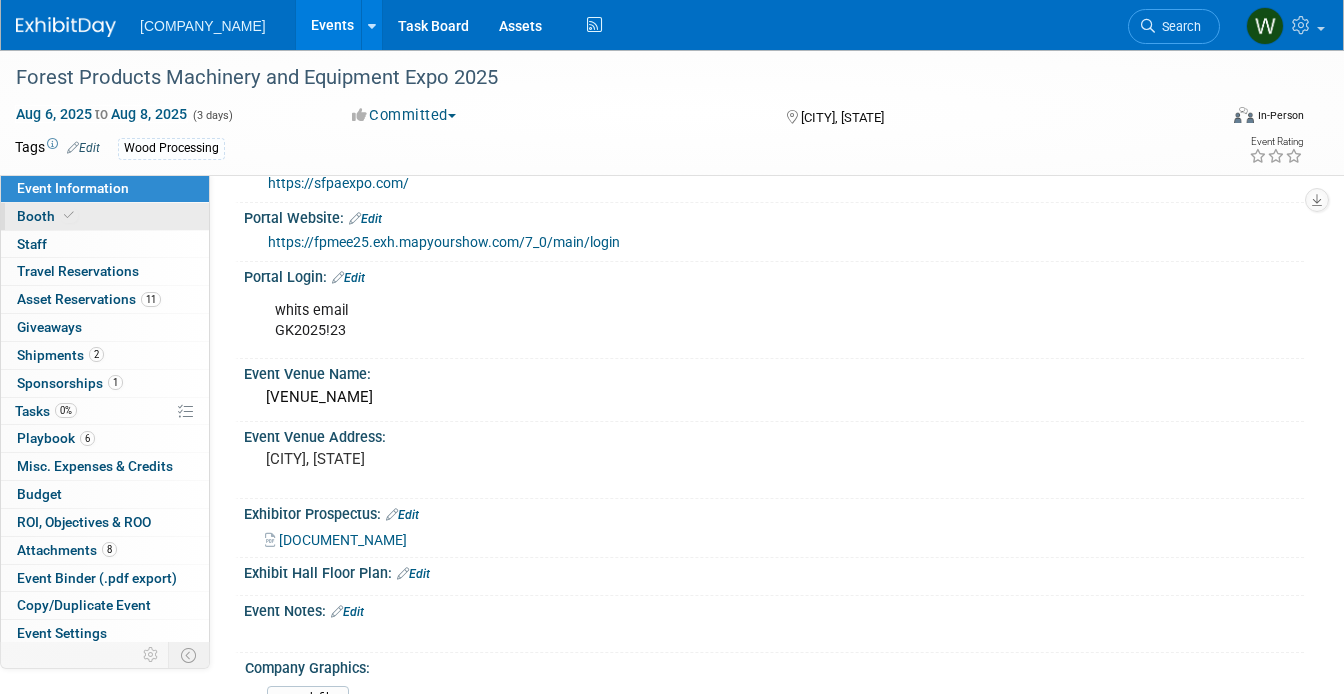 click on "Booth" at bounding box center [105, 216] 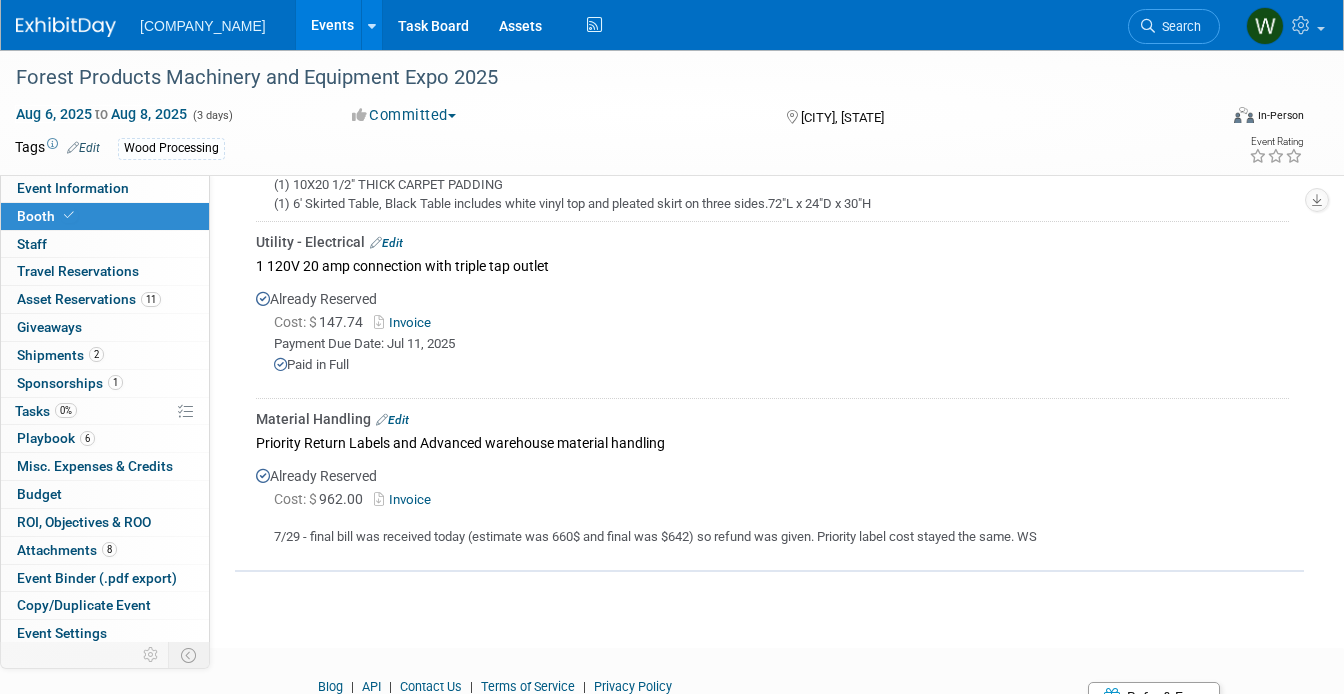 scroll, scrollTop: 1111, scrollLeft: 0, axis: vertical 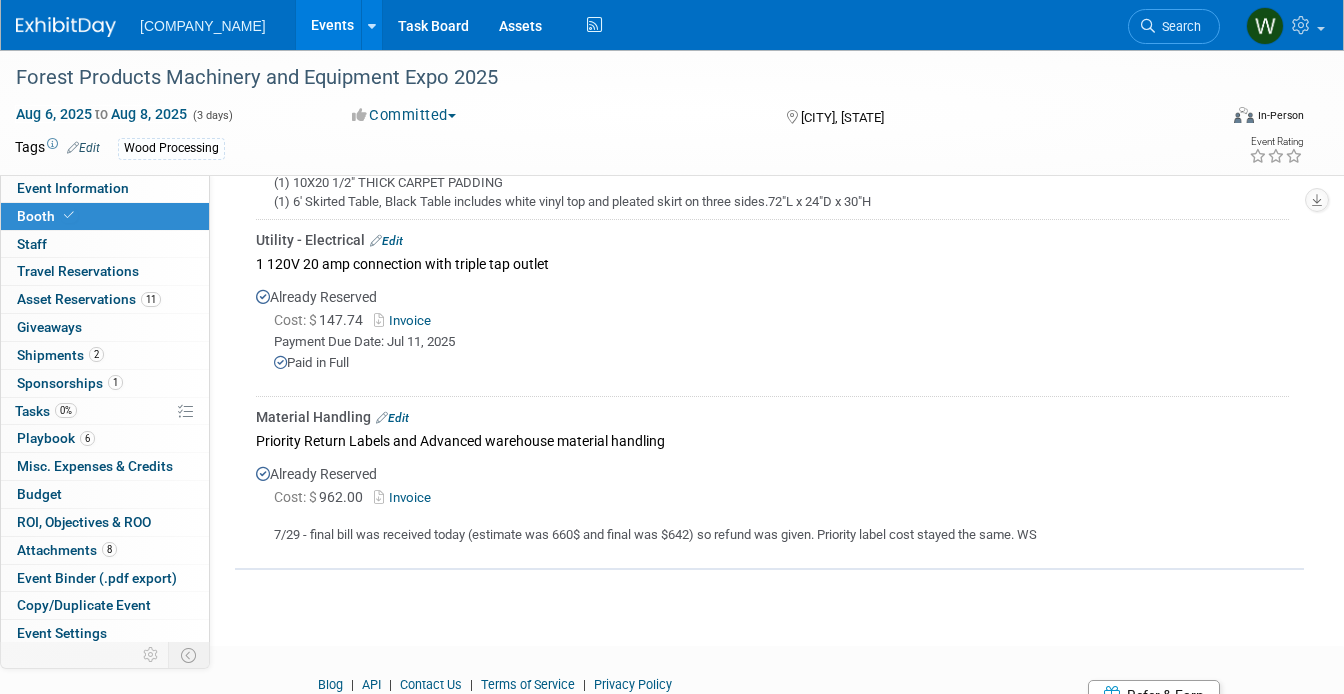 click on "Material Handling
Edit" at bounding box center (772, 417) 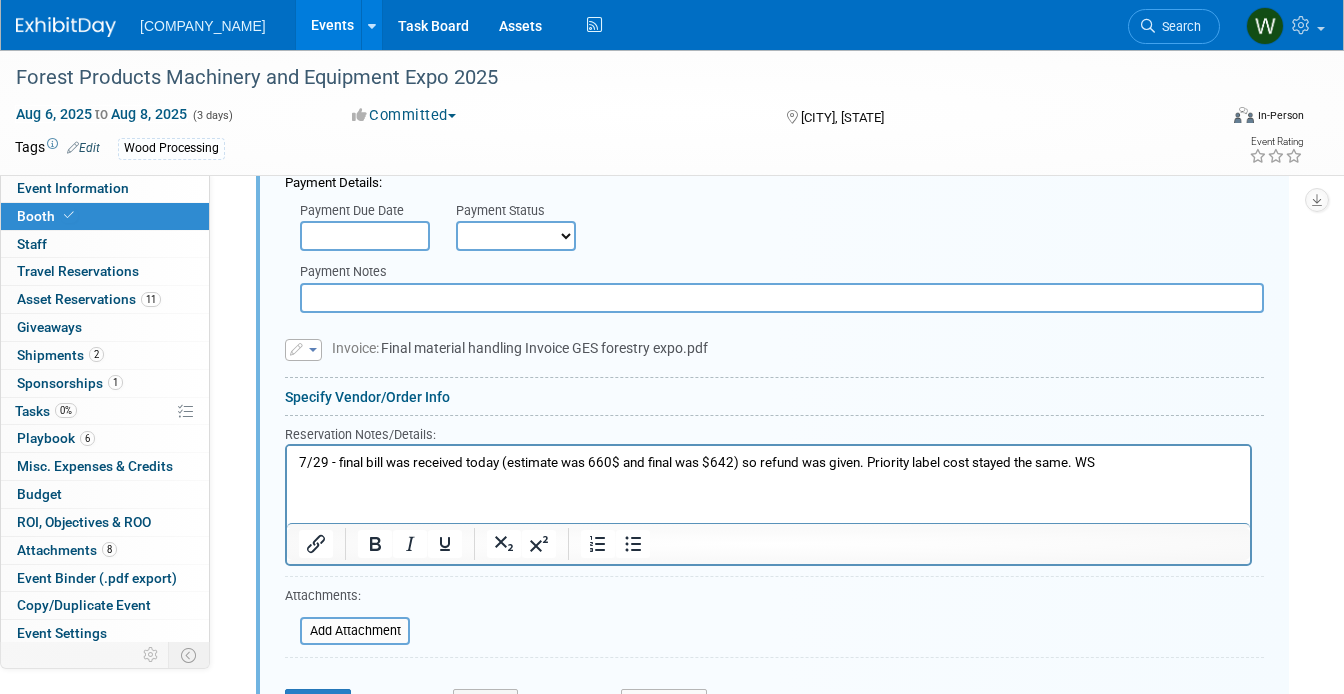 scroll, scrollTop: 1615, scrollLeft: 0, axis: vertical 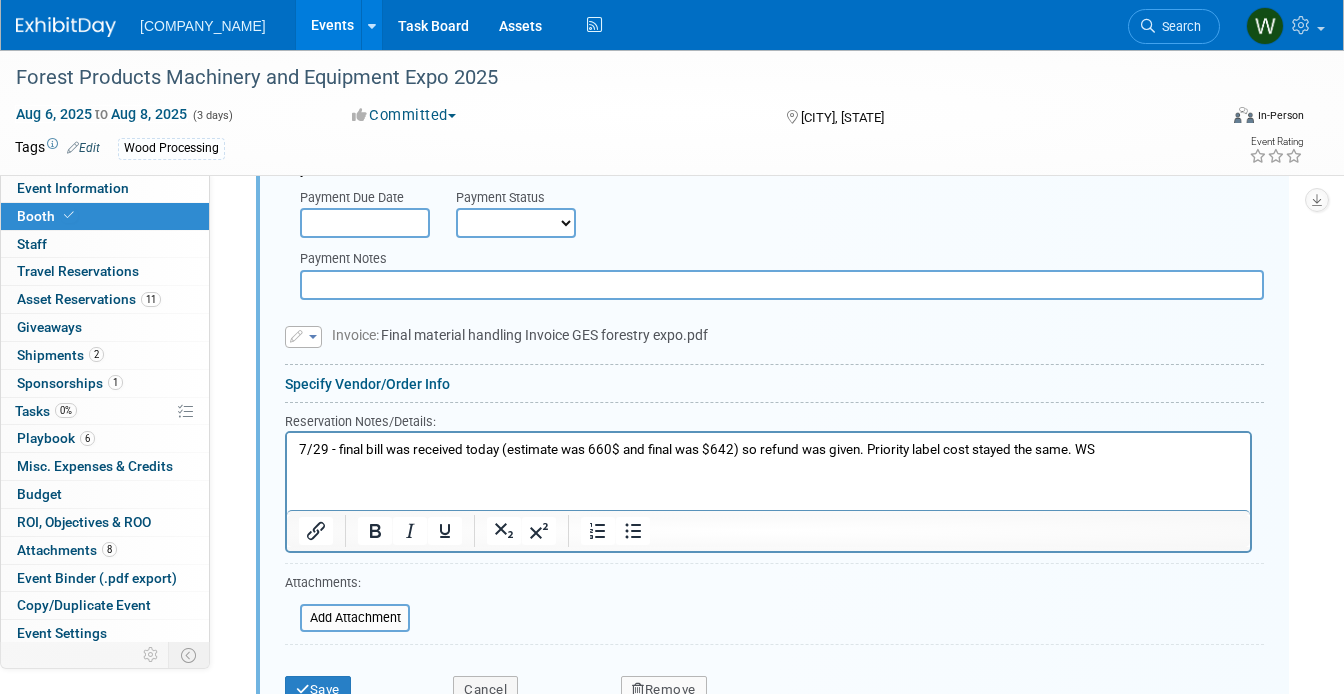 click on "7/29 - final bill was received today (estimate was 660$ and final was $642) so refund was given. Priority label cost stayed the same. WS" at bounding box center [769, 449] 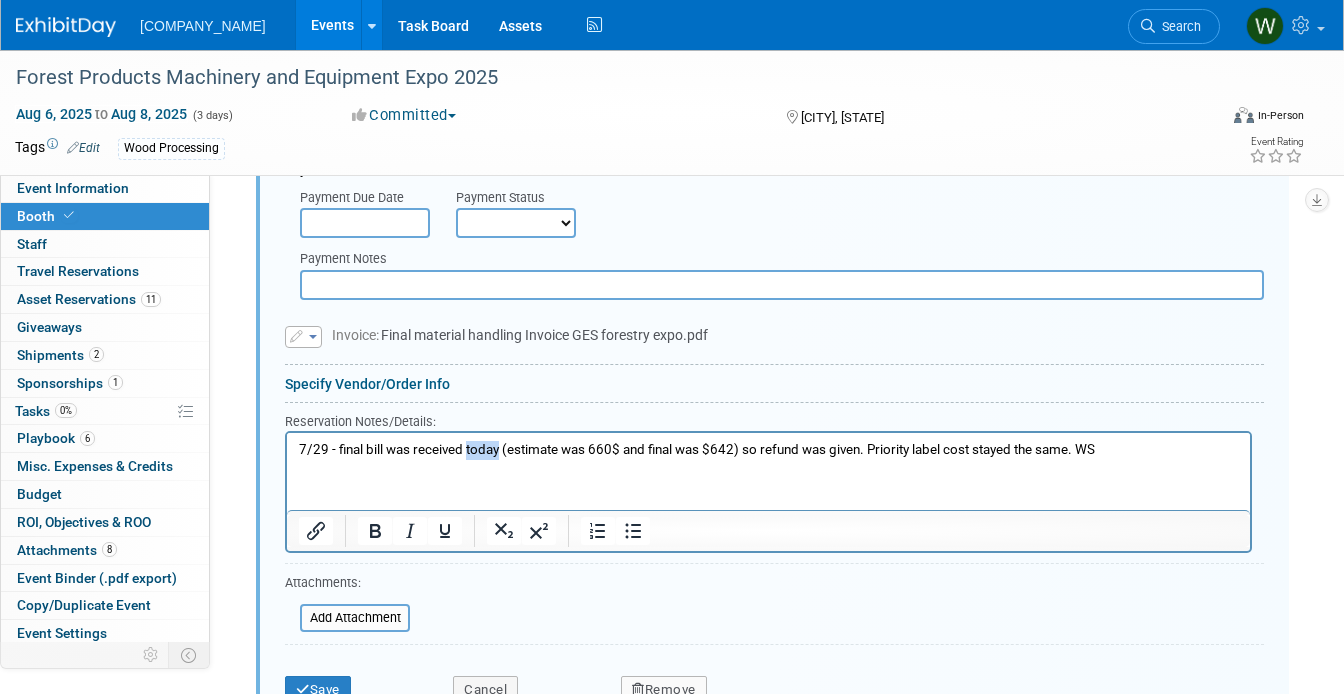 click on "7/29 - final bill was received today (estimate was 660$ and final was $642) so refund was given. Priority label cost stayed the same. WS" at bounding box center [769, 449] 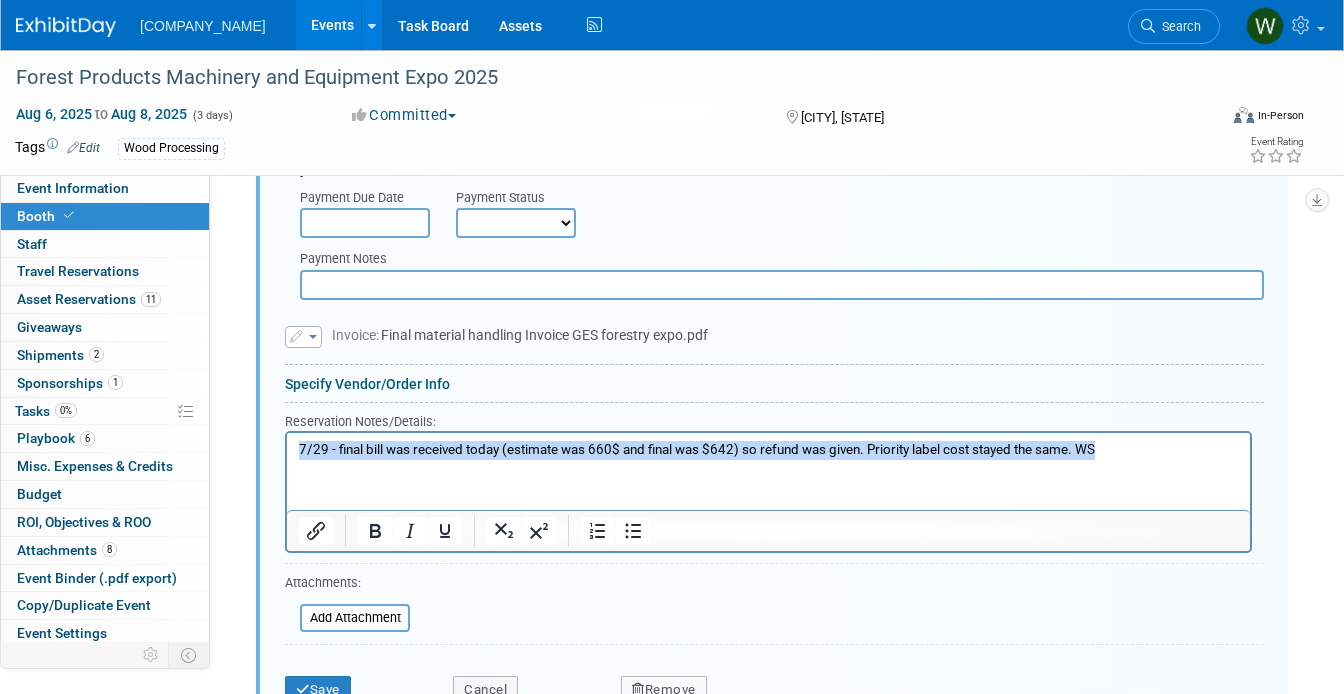 click on "7/29 - final bill was received today (estimate was 660$ and final was $642) so refund was given. Priority label cost stayed the same. WS" at bounding box center [769, 449] 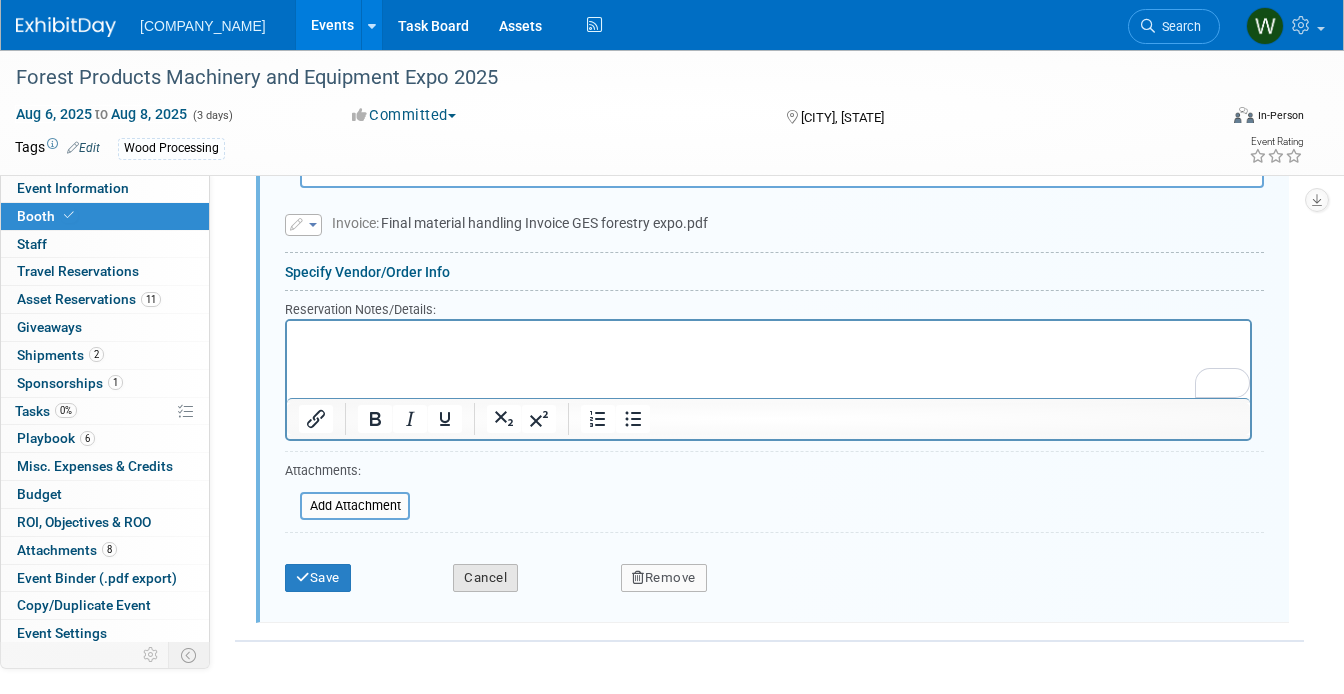 click on "Cancel" at bounding box center (485, 578) 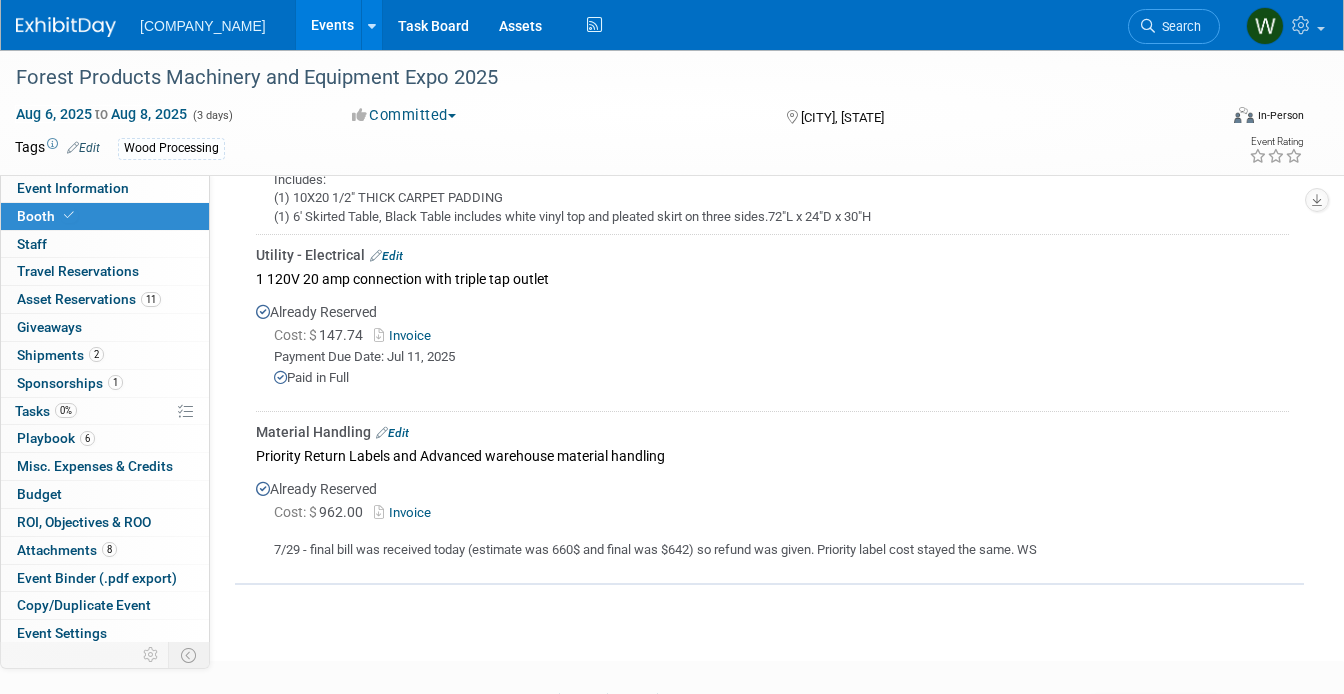 scroll, scrollTop: 1095, scrollLeft: 0, axis: vertical 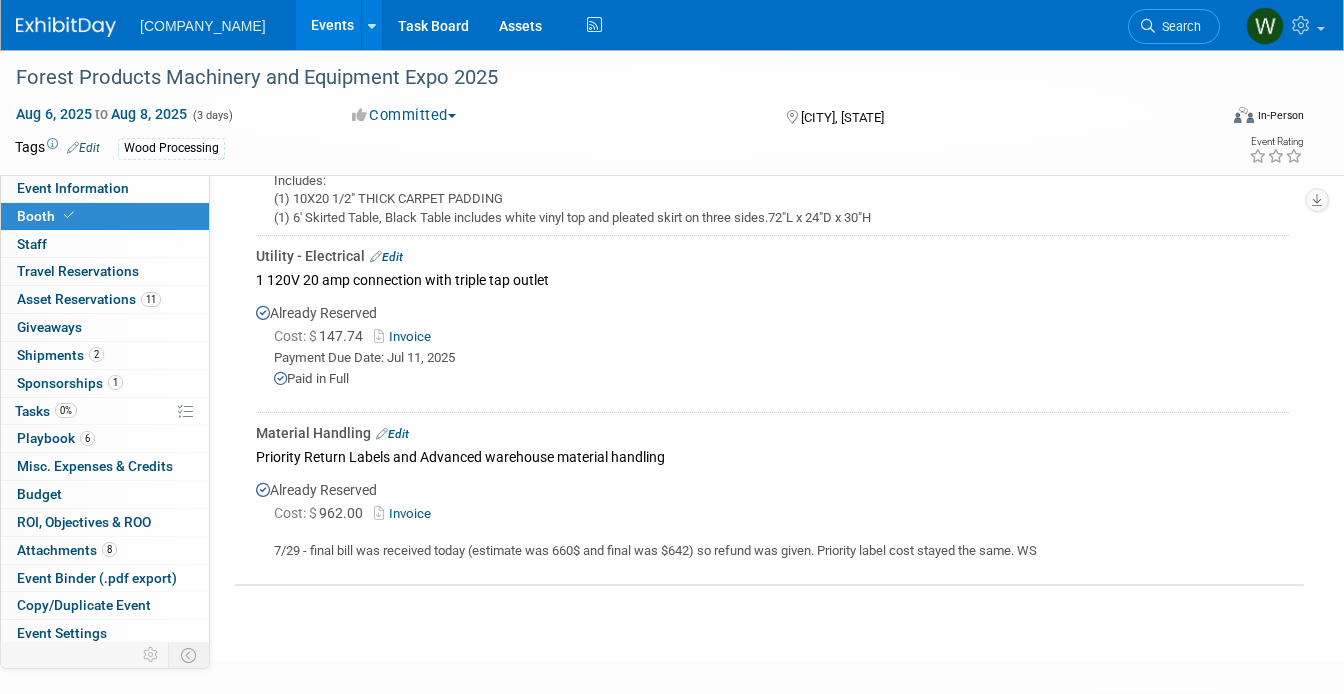 click on "Edit" at bounding box center (392, 434) 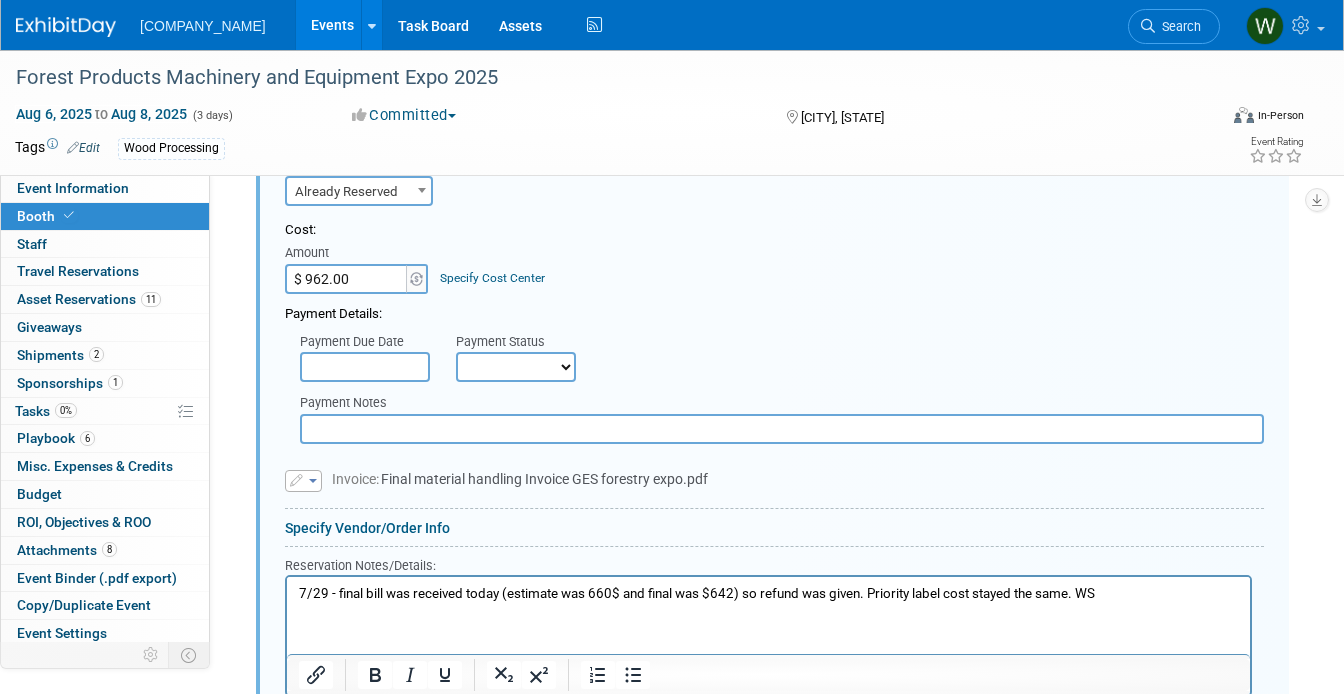 scroll, scrollTop: 1514, scrollLeft: 0, axis: vertical 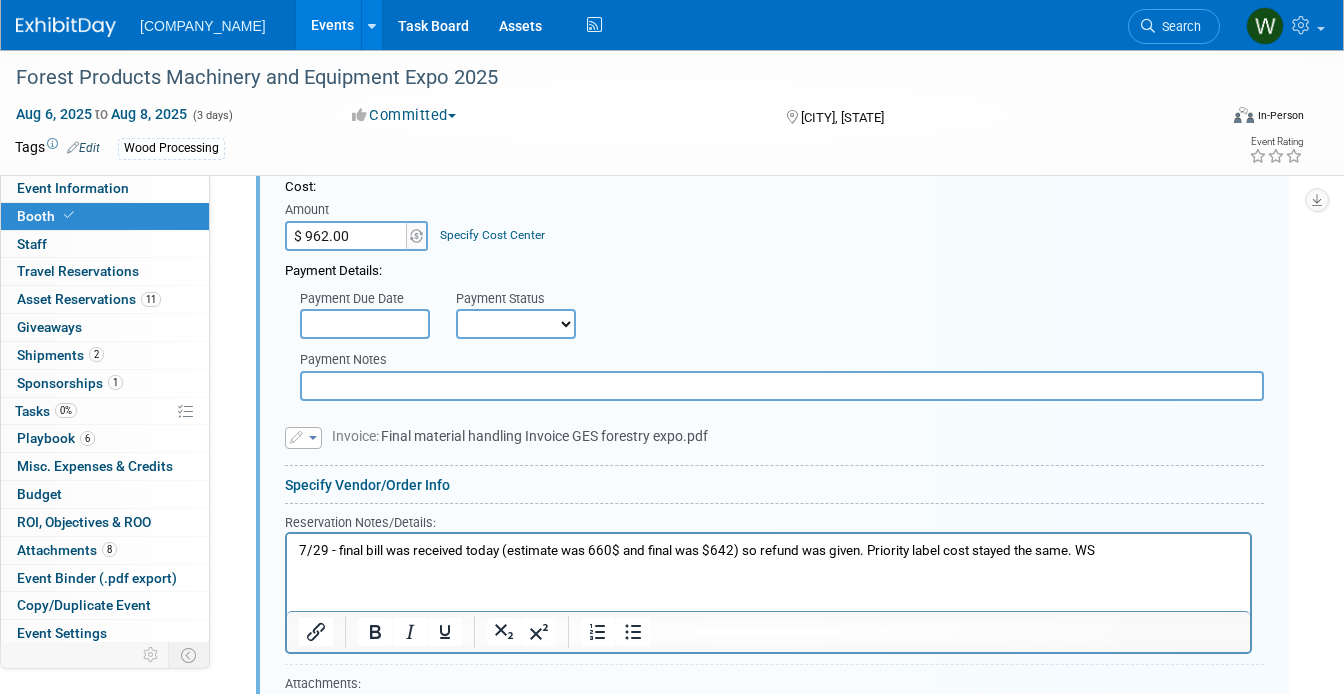 click on "7/29 - final bill was received today (estimate was 660$ and final was $642) so refund was given. Priority label cost stayed the same. WS" at bounding box center [769, 550] 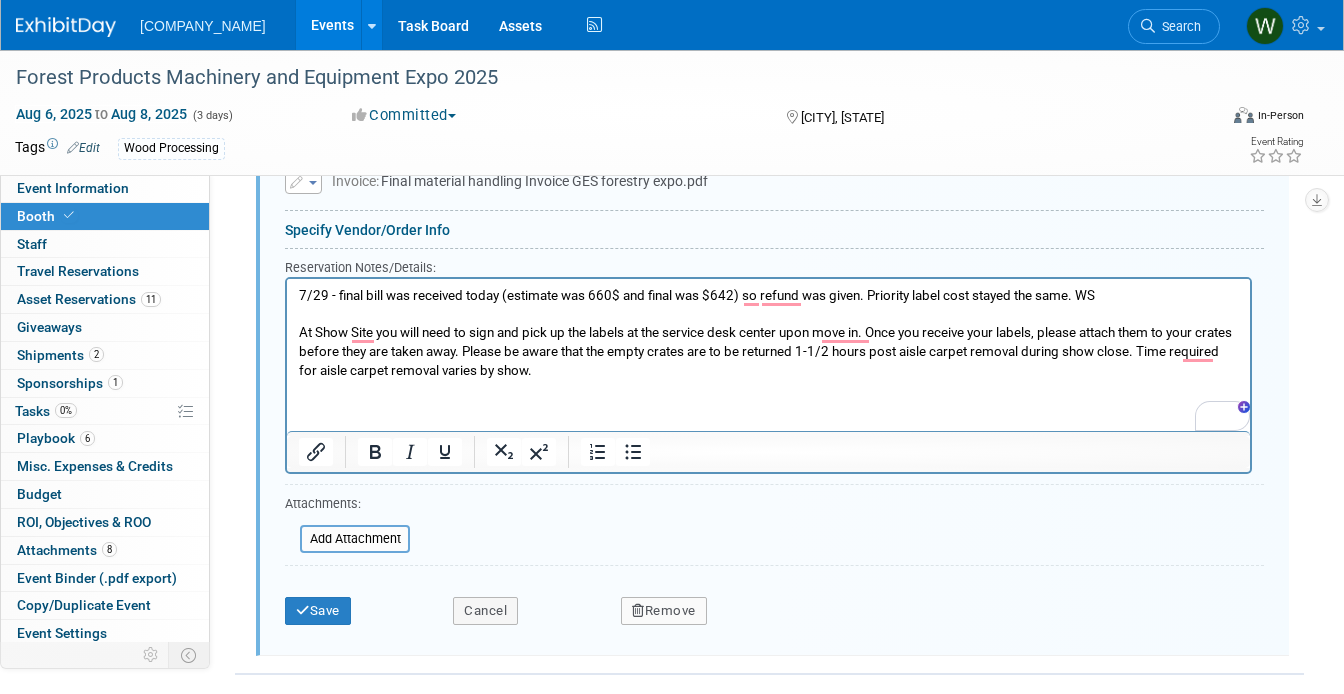 scroll, scrollTop: 1740, scrollLeft: 0, axis: vertical 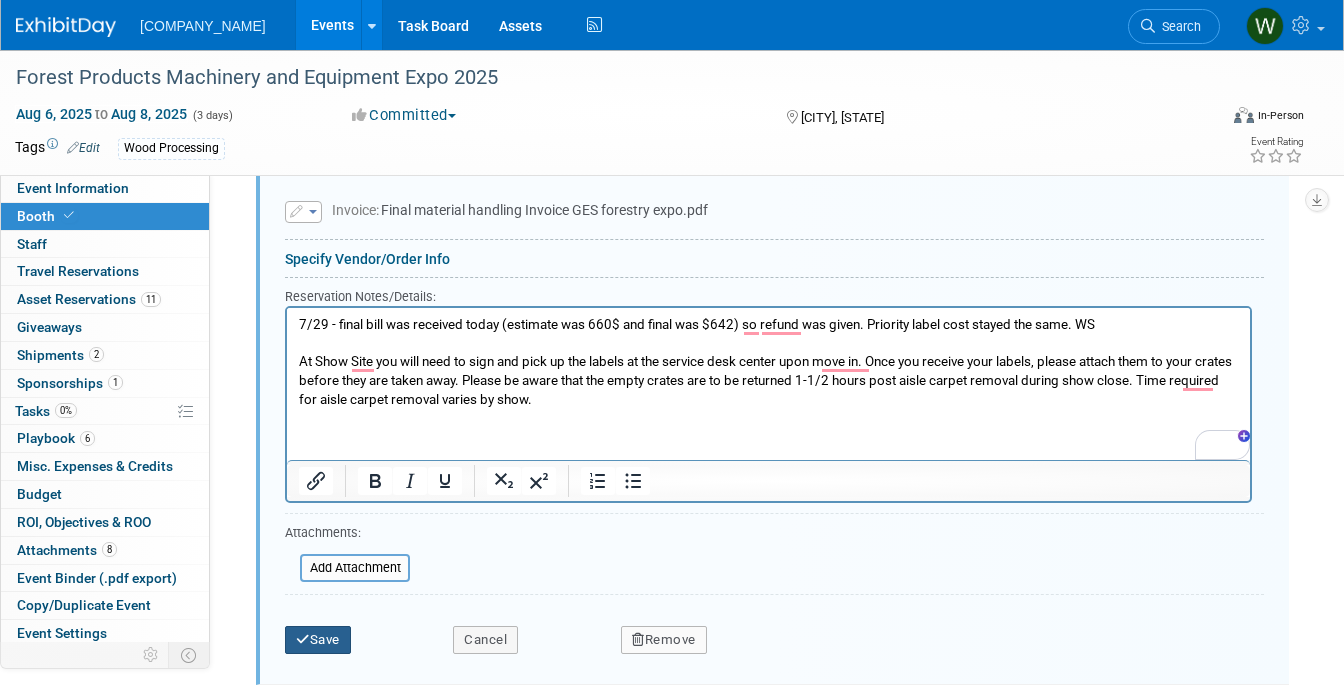 click on "Save" at bounding box center [318, 640] 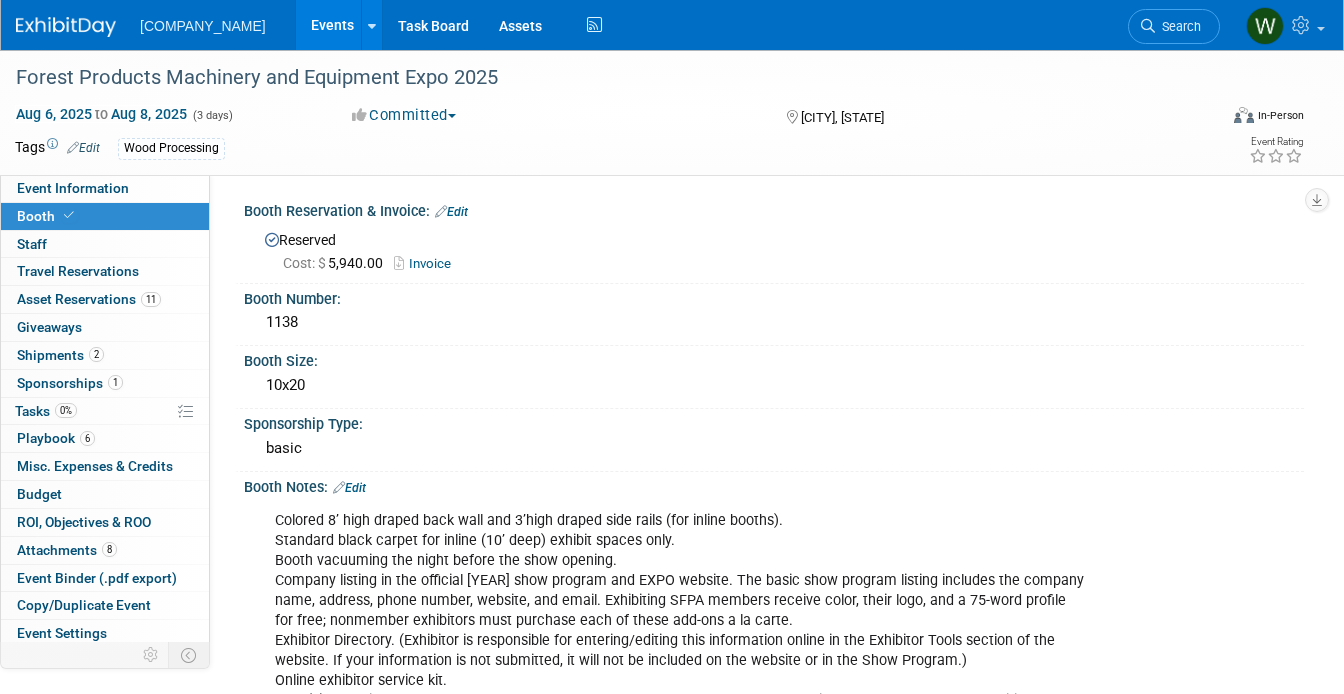 scroll, scrollTop: 0, scrollLeft: 0, axis: both 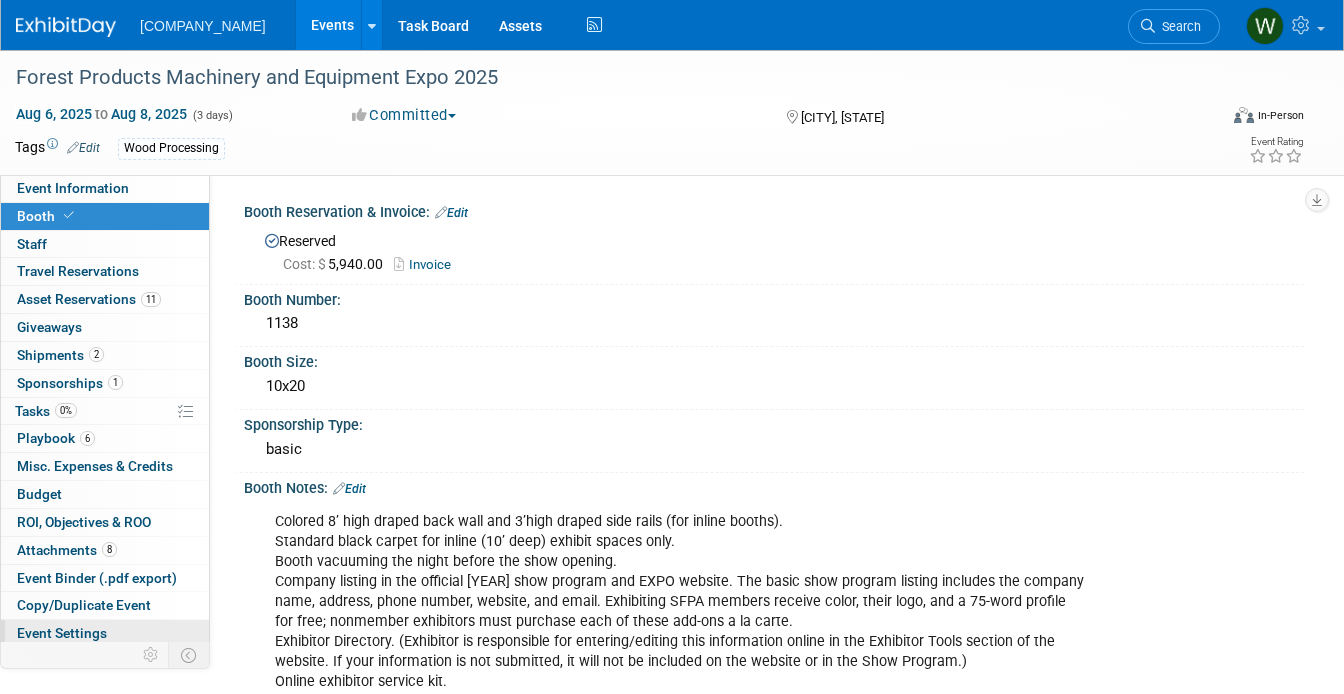 click on "Event Settings" at bounding box center [62, 633] 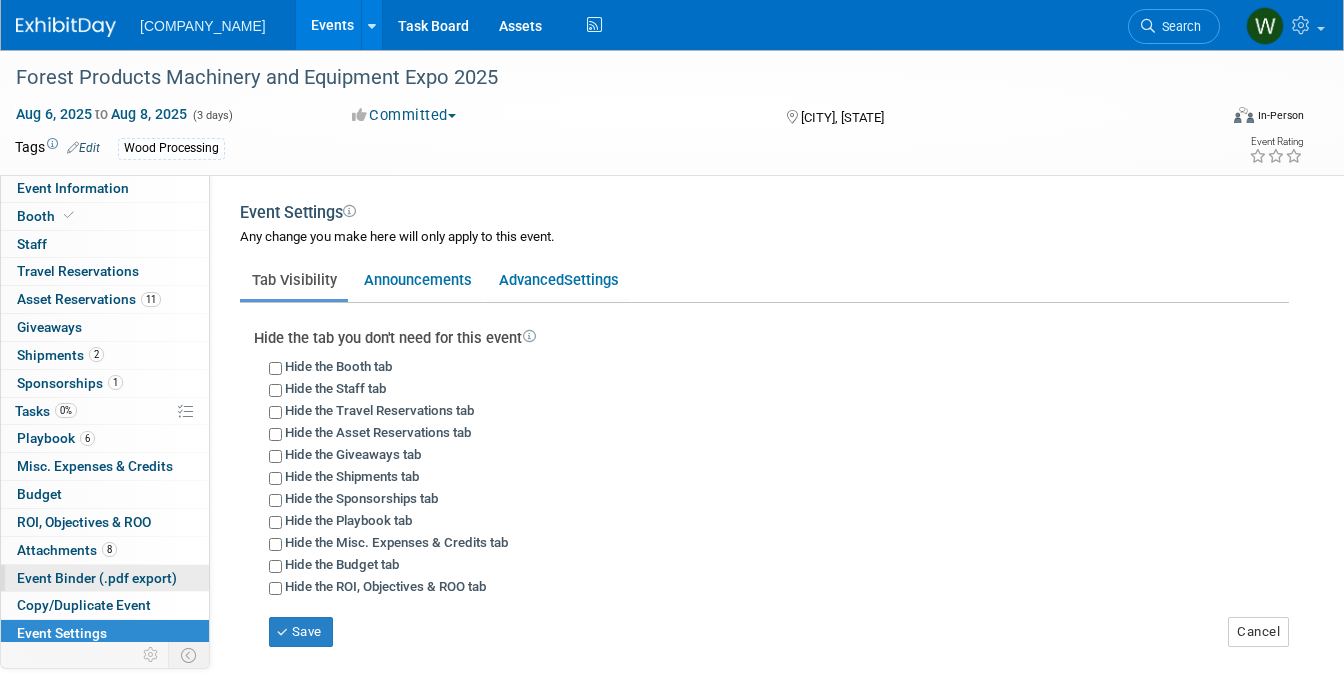 click on "Event Binder (.pdf export)" at bounding box center [97, 578] 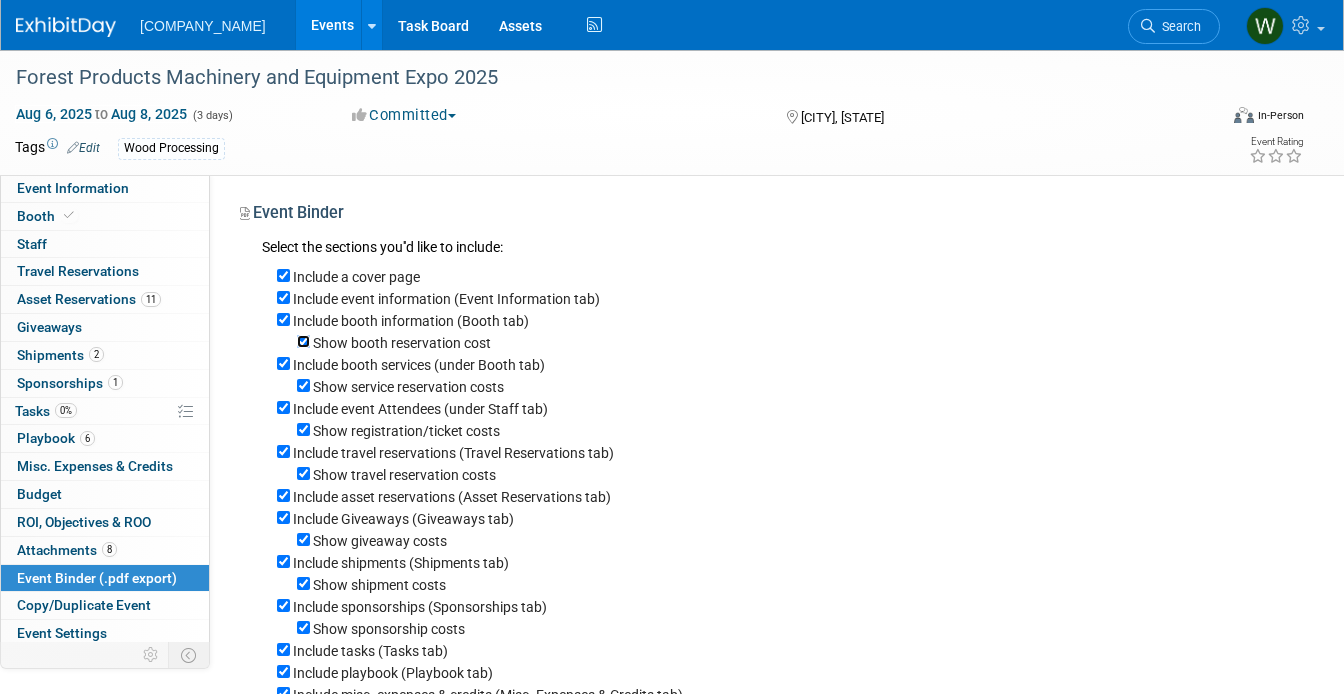 click on "Show booth reservation cost" at bounding box center [303, 341] 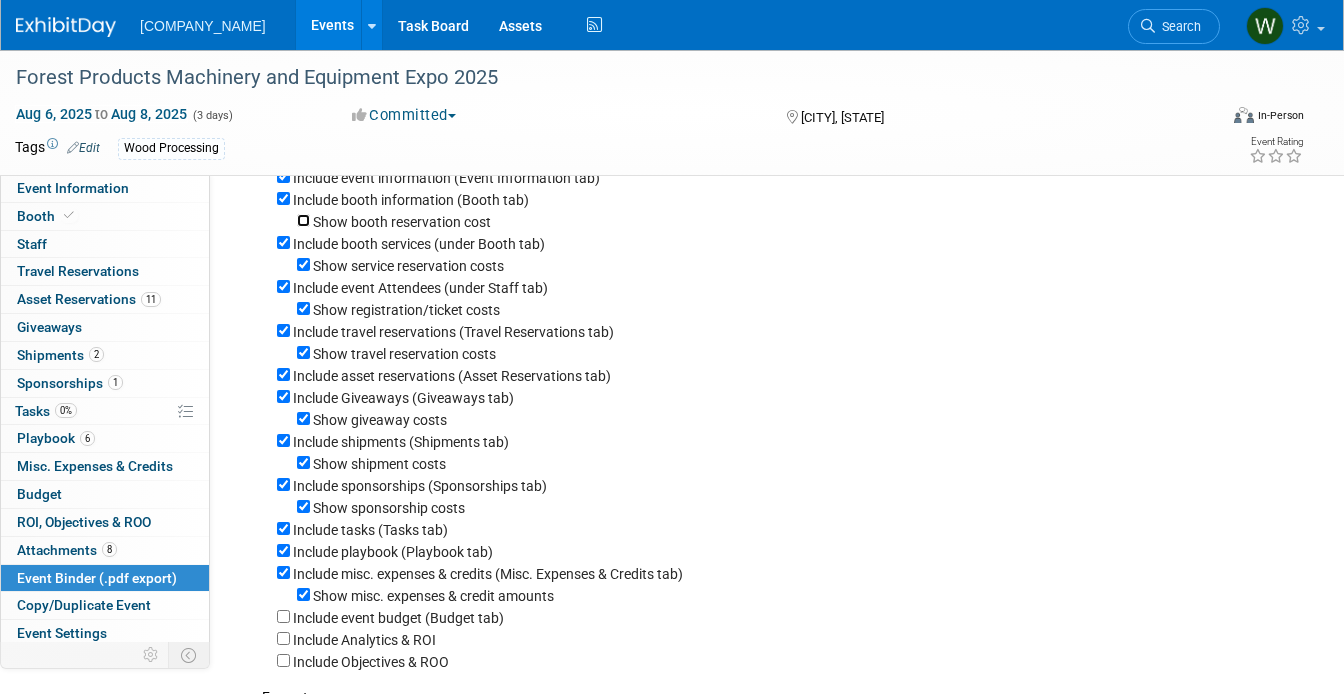 scroll, scrollTop: 122, scrollLeft: 0, axis: vertical 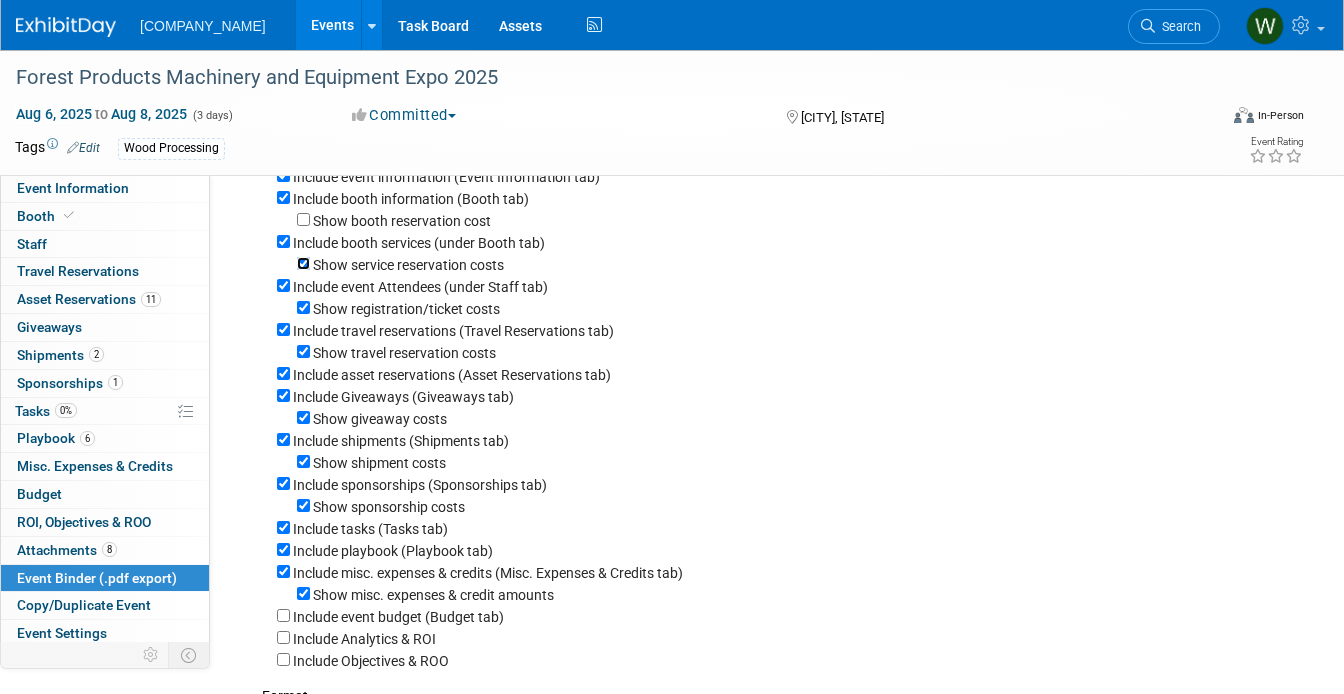 click on "Show service reservation costs" at bounding box center (303, 263) 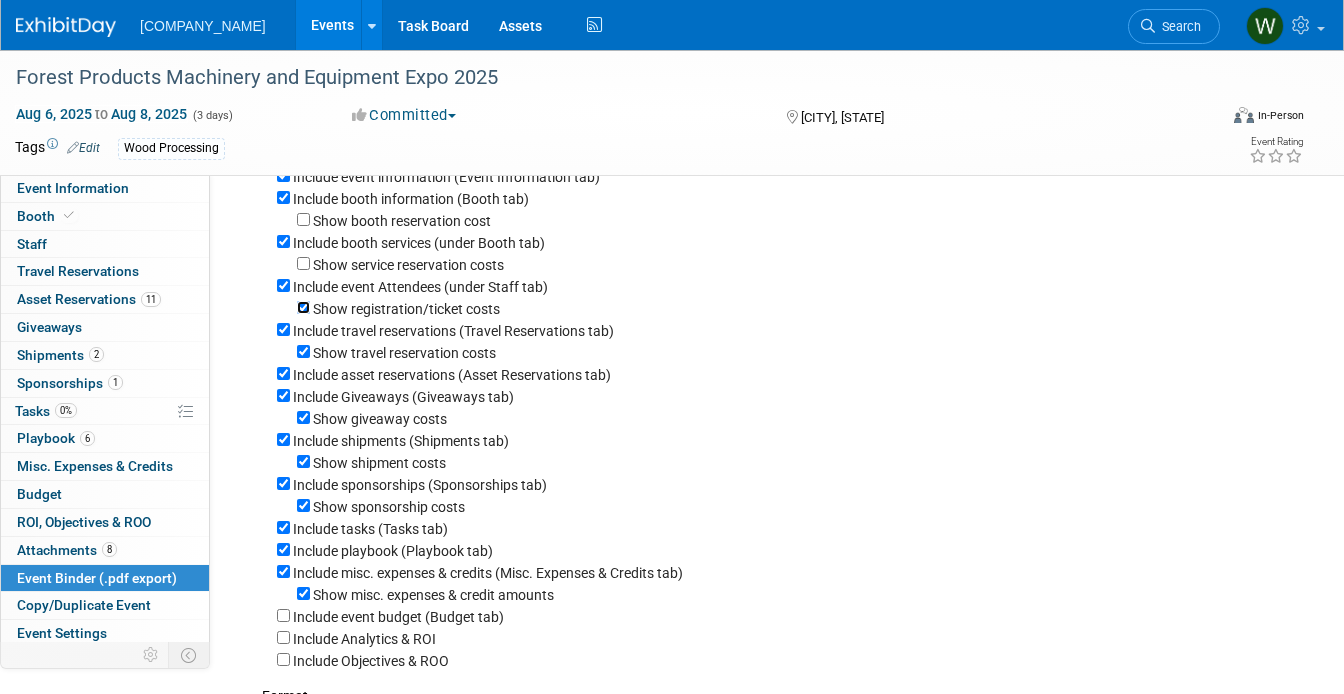 click on "Show registration/ticket costs" at bounding box center [303, 307] 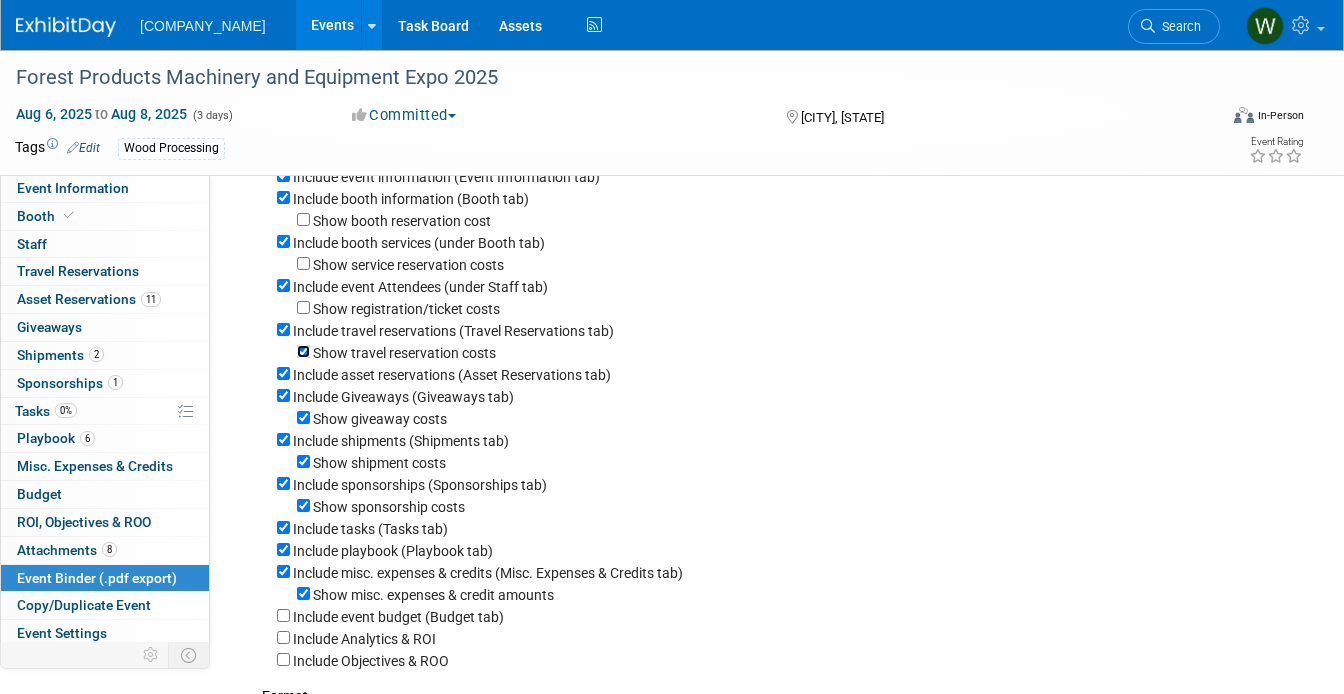 click on "Show travel reservation costs" at bounding box center [303, 351] 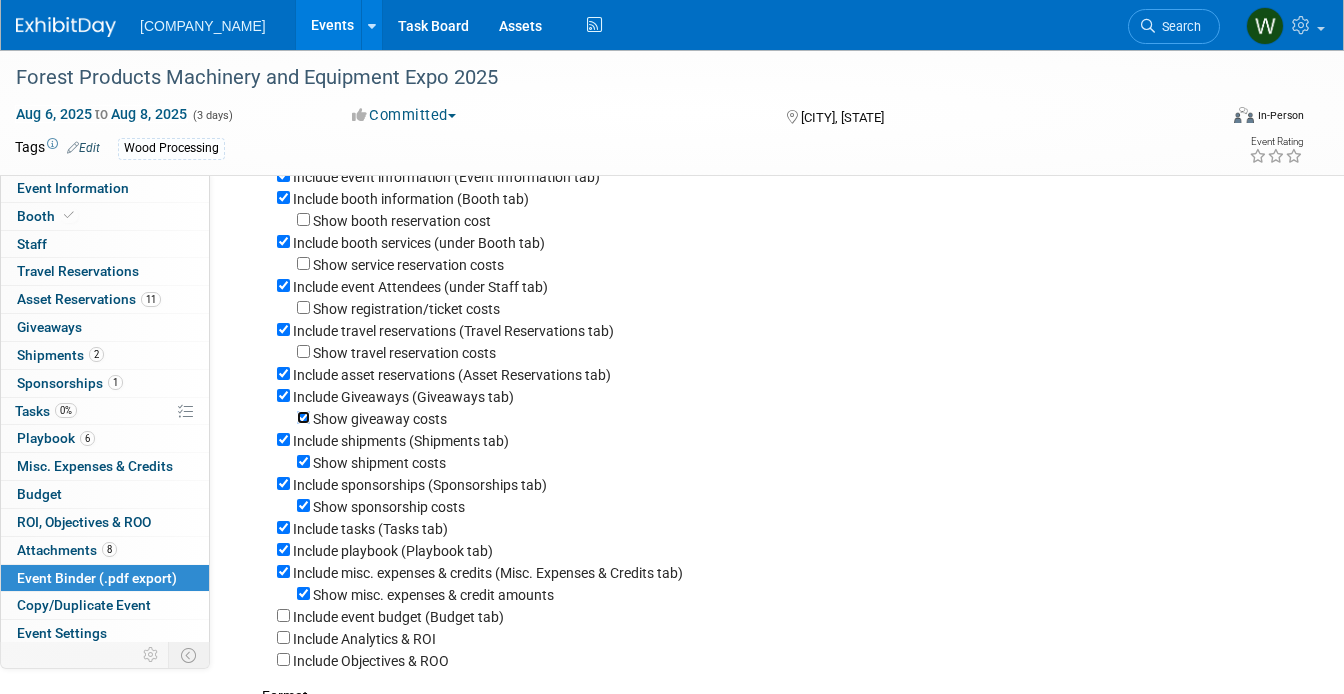 click on "Show giveaway costs" at bounding box center (303, 417) 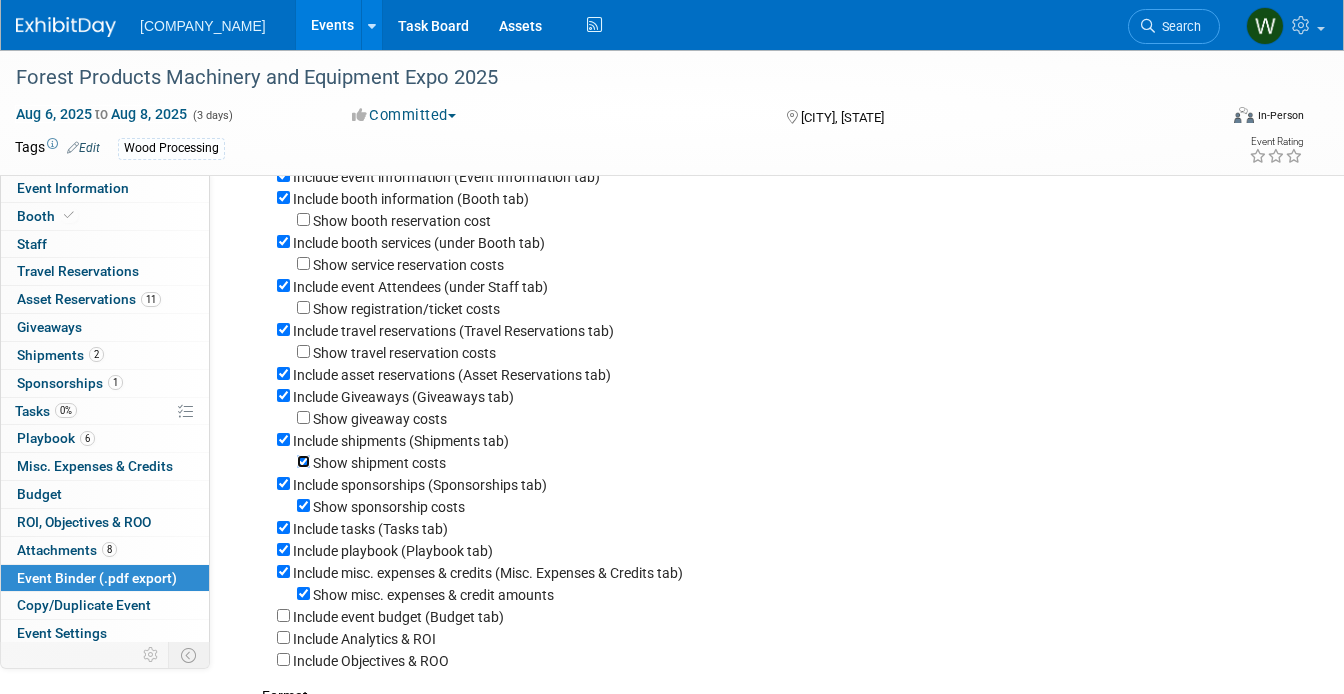 click on "Show shipment costs" at bounding box center (303, 461) 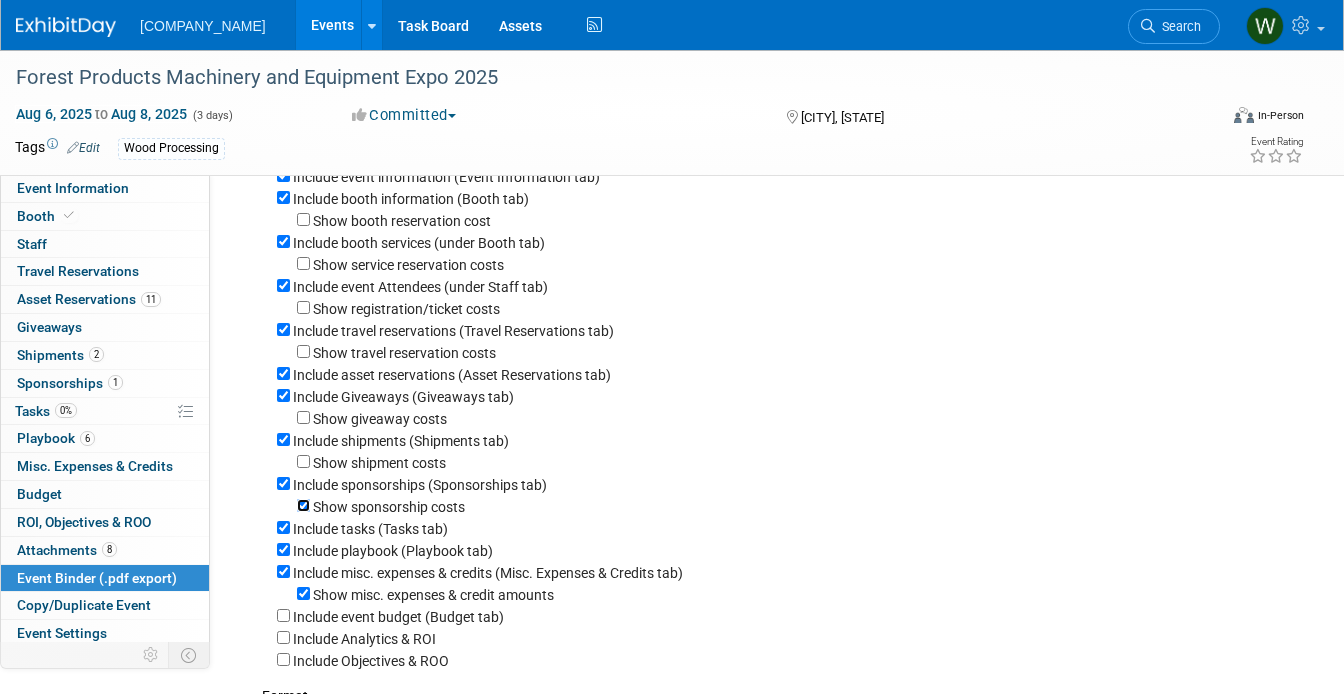 click on "Show sponsorship costs" at bounding box center [303, 505] 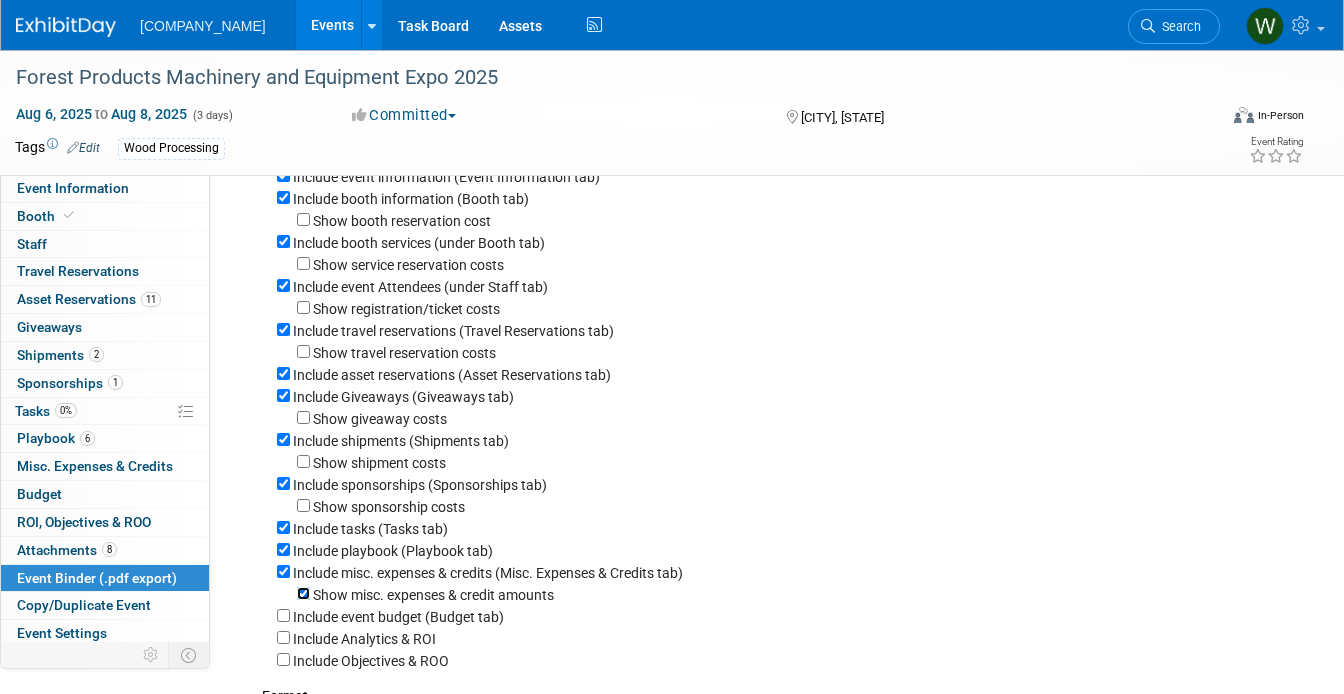 click on "Show misc. expenses & credit amounts" at bounding box center [303, 593] 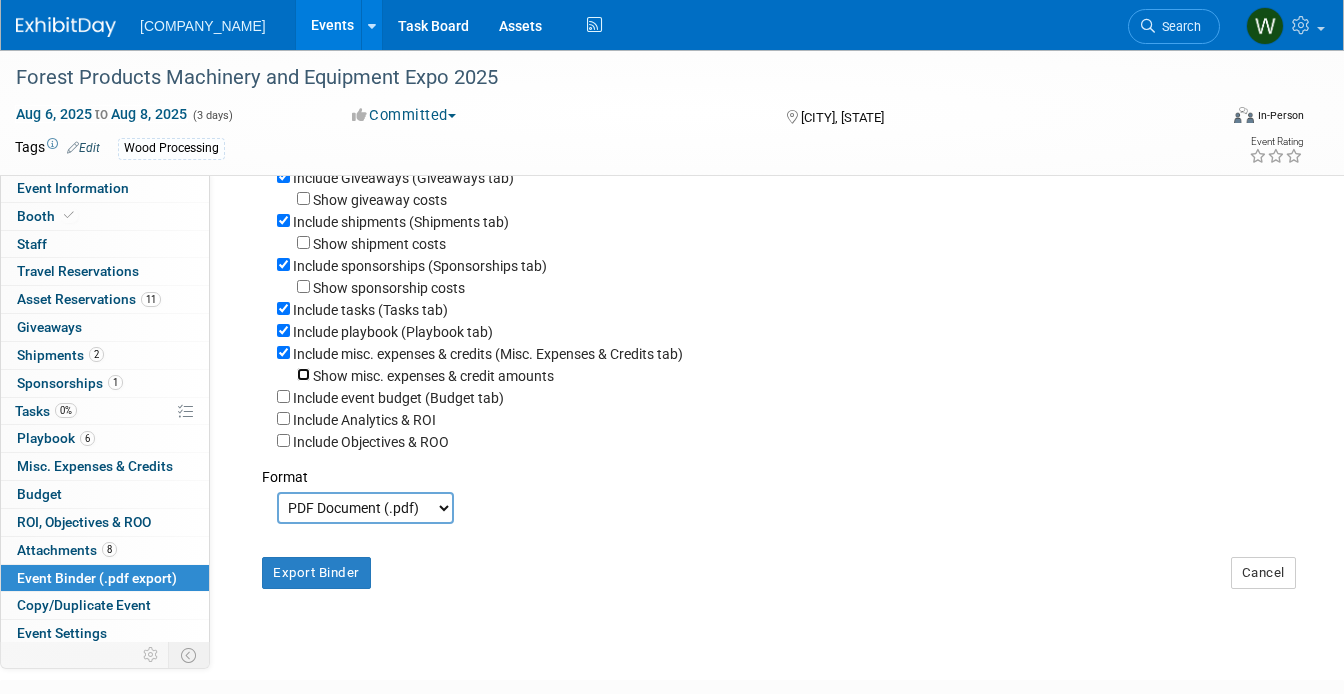 scroll, scrollTop: 347, scrollLeft: 0, axis: vertical 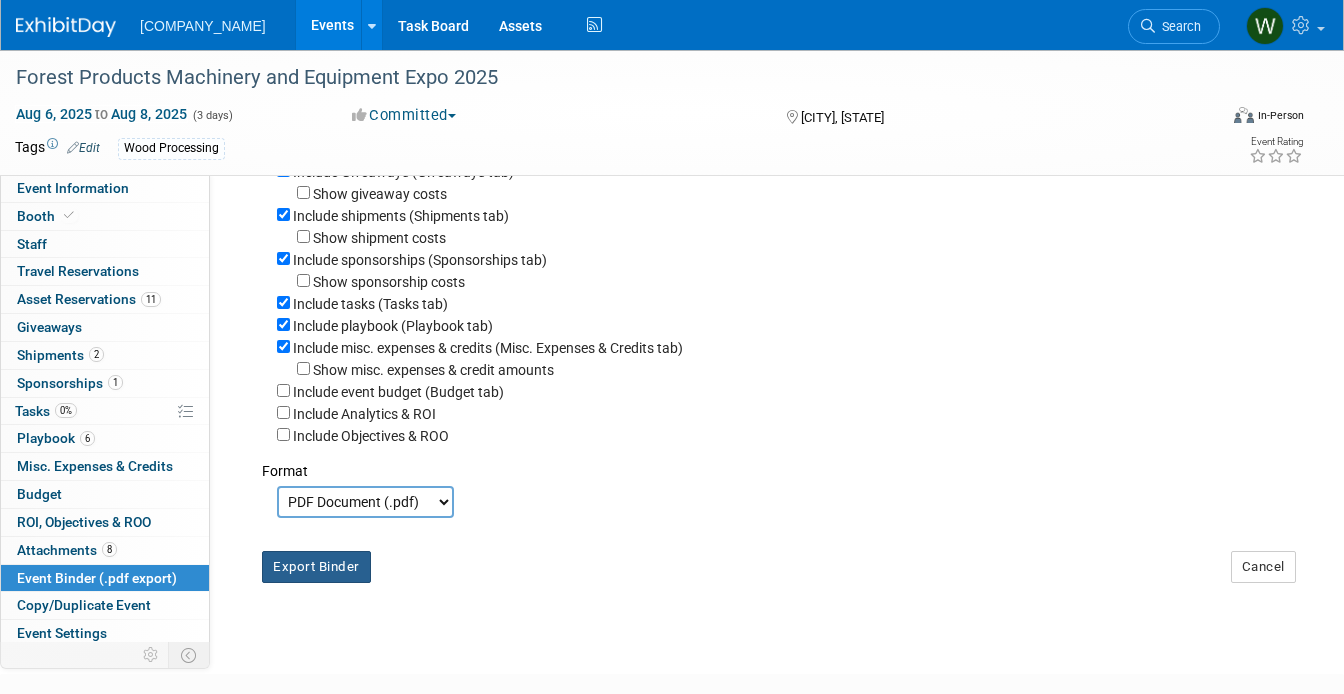 click on "Export Binder" at bounding box center [316, 567] 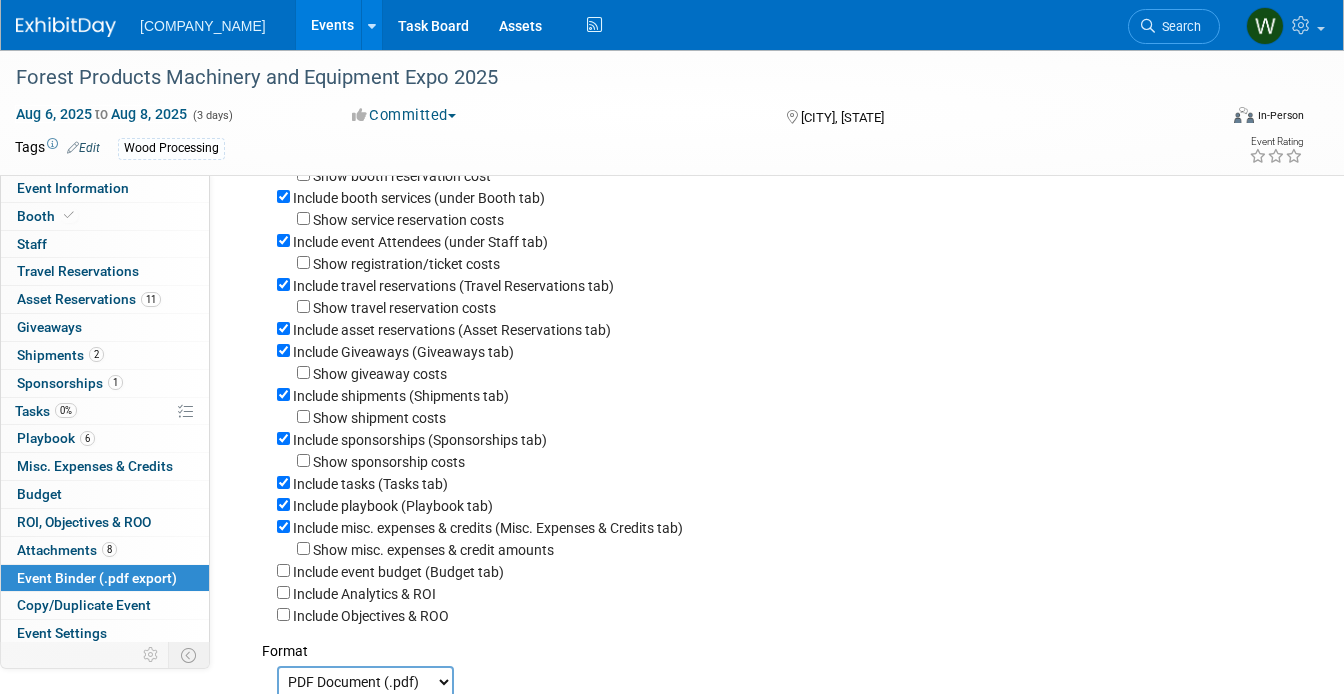 scroll, scrollTop: 155, scrollLeft: 0, axis: vertical 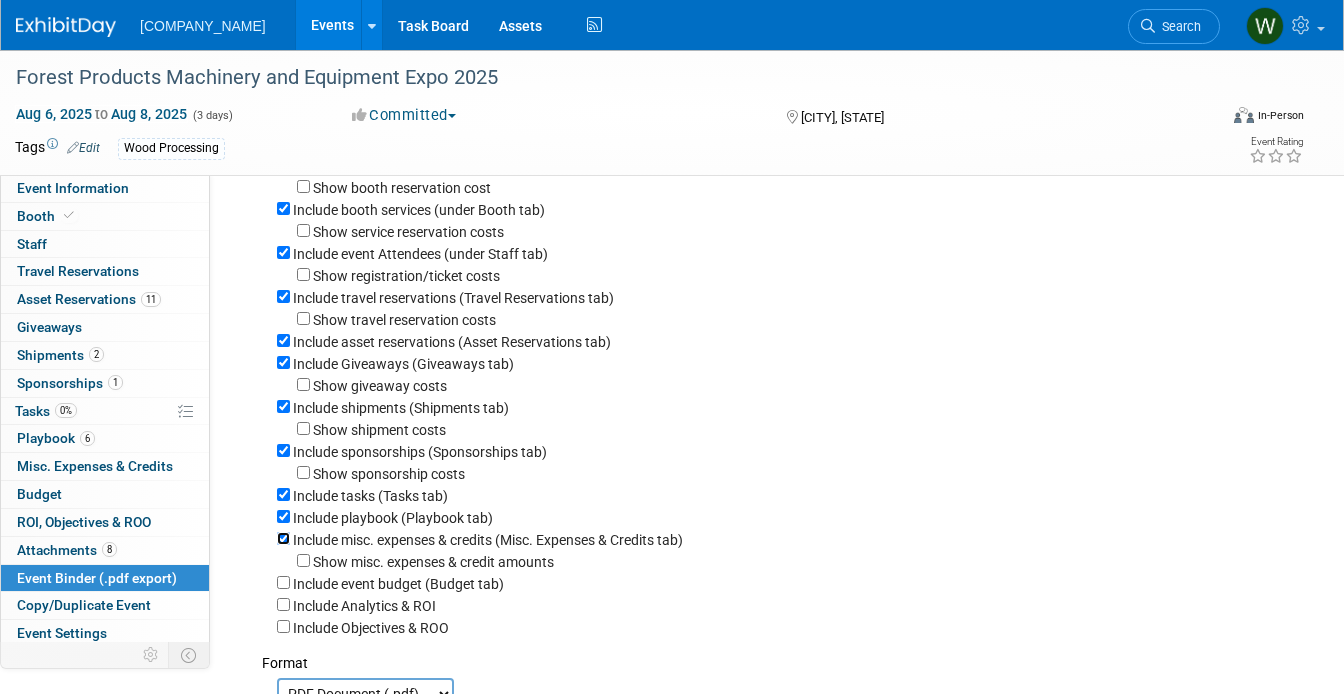 click on "Include misc. expenses & credits (Misc. Expenses & Credits tab)" at bounding box center [283, 538] 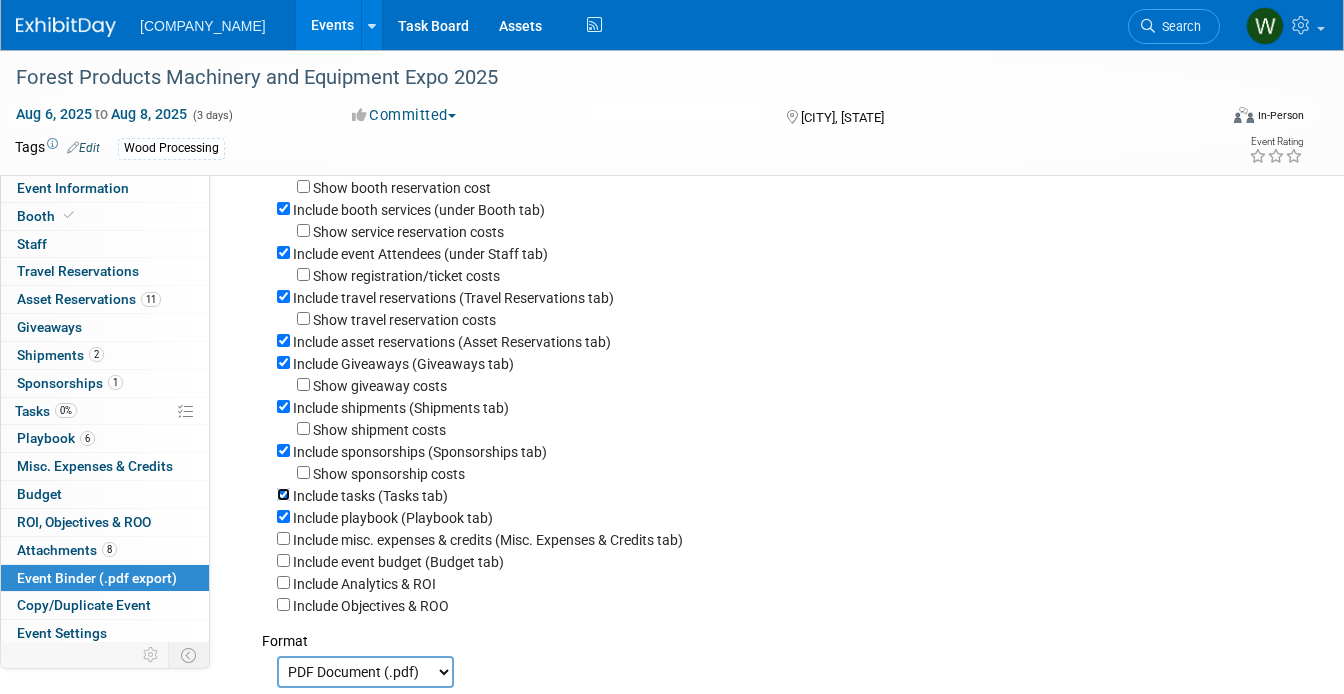 click on "Include tasks (Tasks tab)" at bounding box center [283, 494] 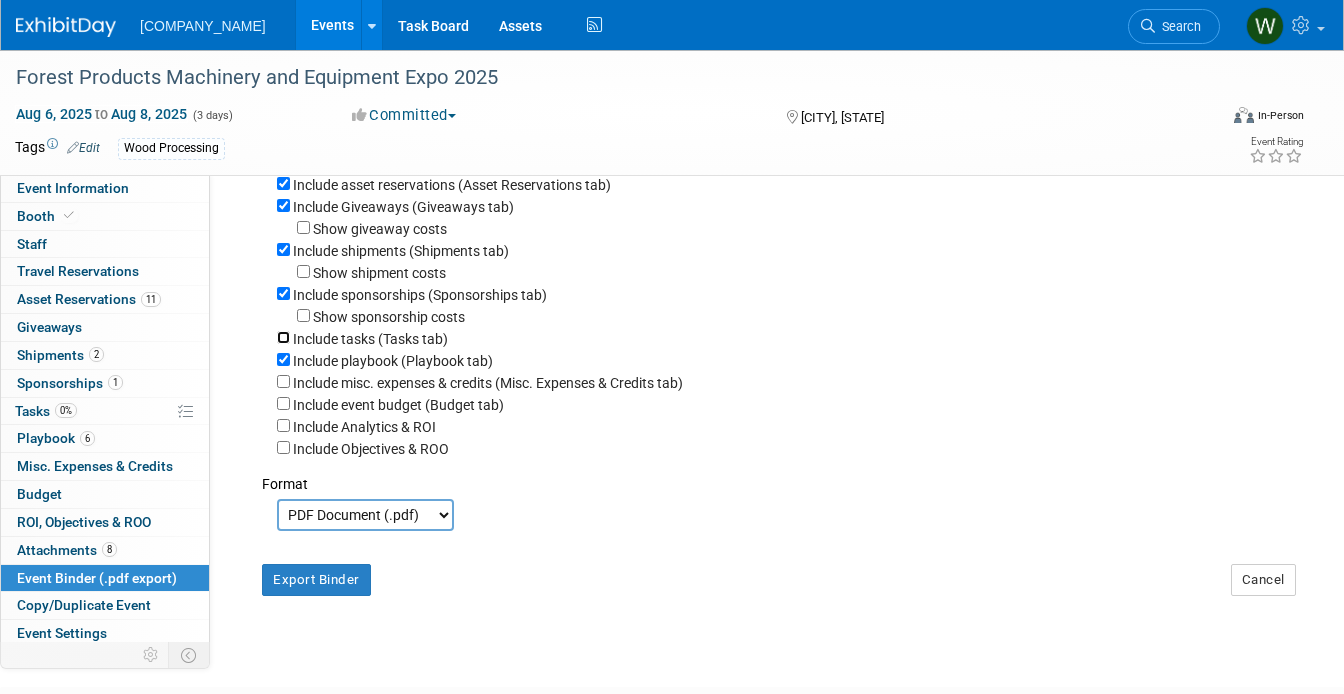 scroll, scrollTop: 313, scrollLeft: 0, axis: vertical 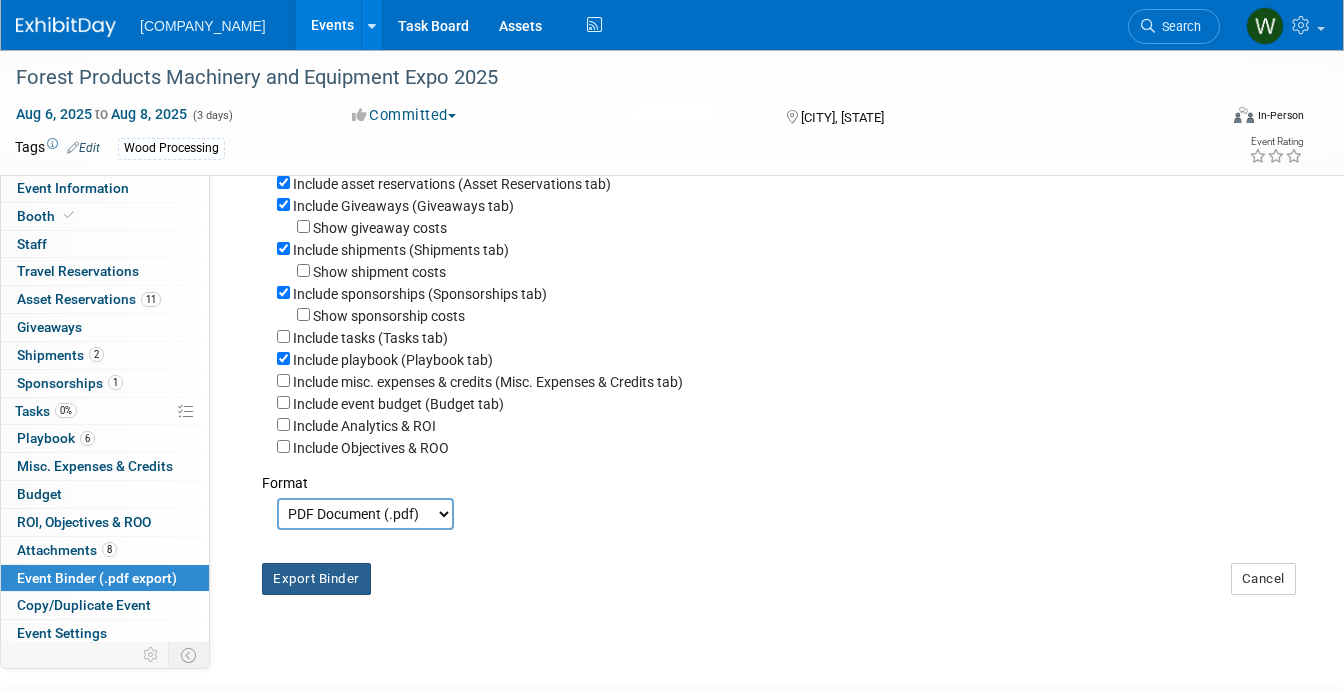 click on "Export Binder" at bounding box center [316, 579] 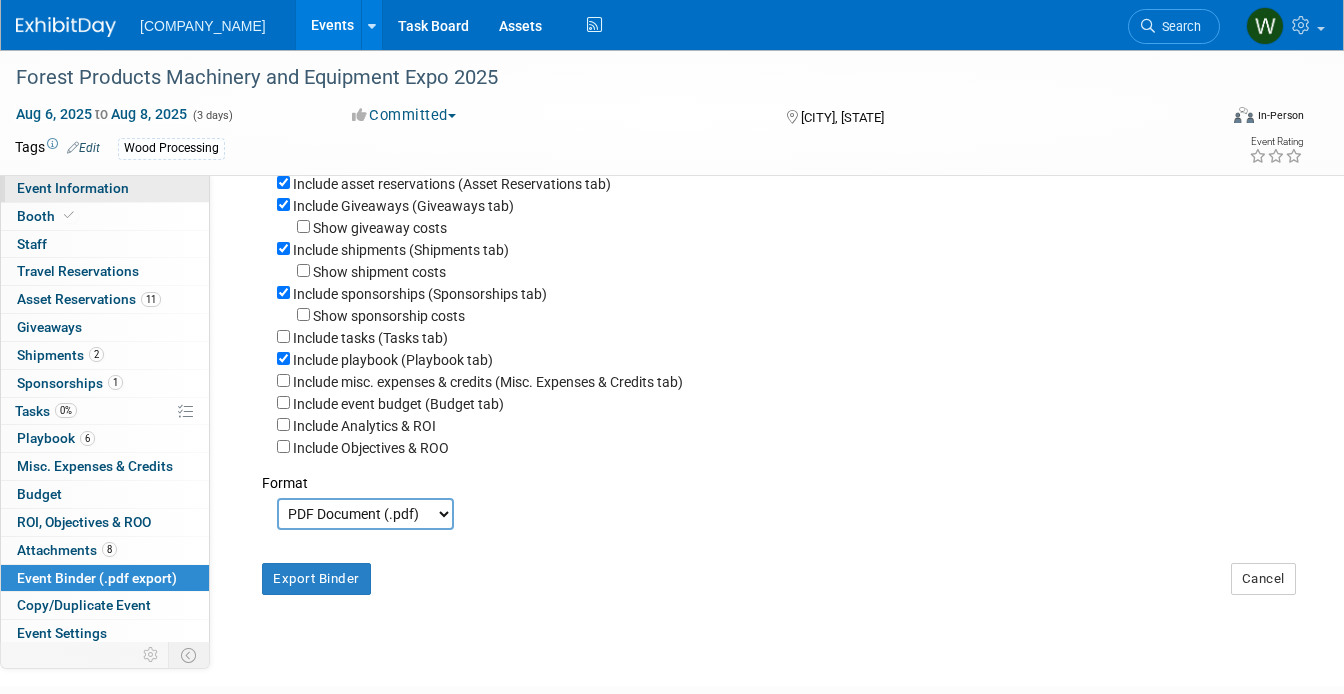 click on "Event Information" at bounding box center (105, 188) 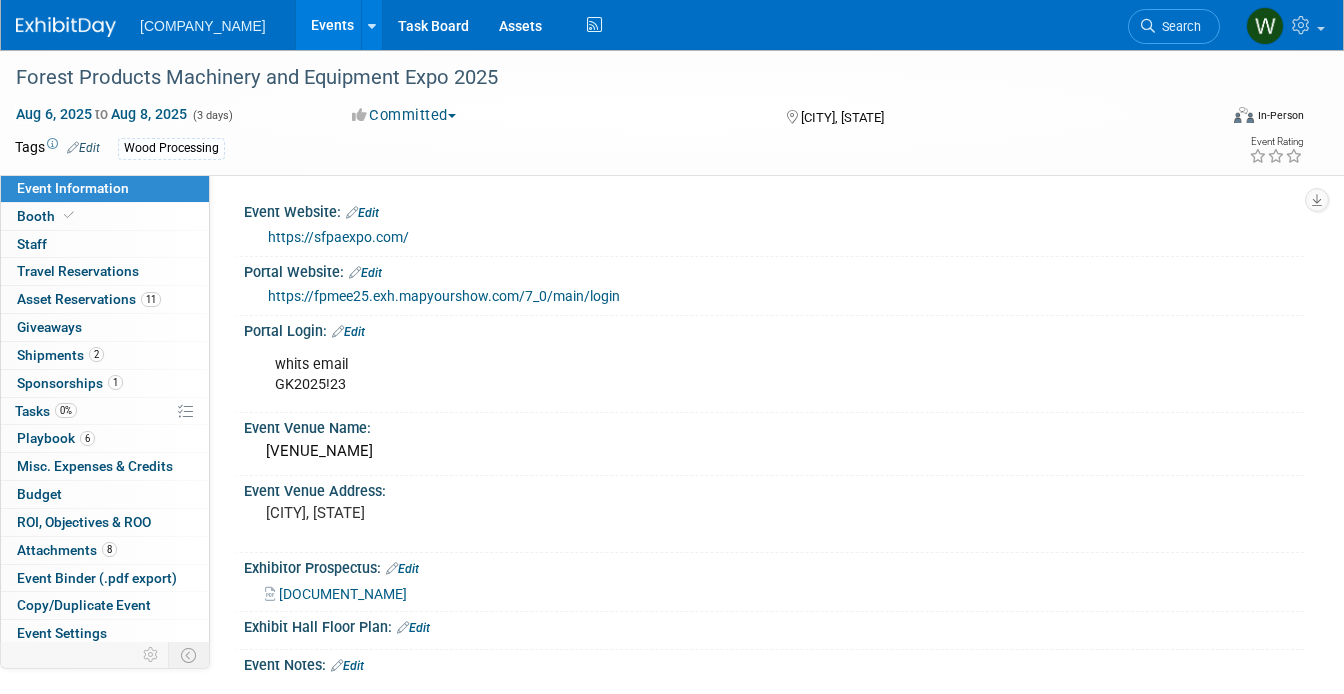 click on "https://sfpaexpo.com/" at bounding box center [778, 237] 